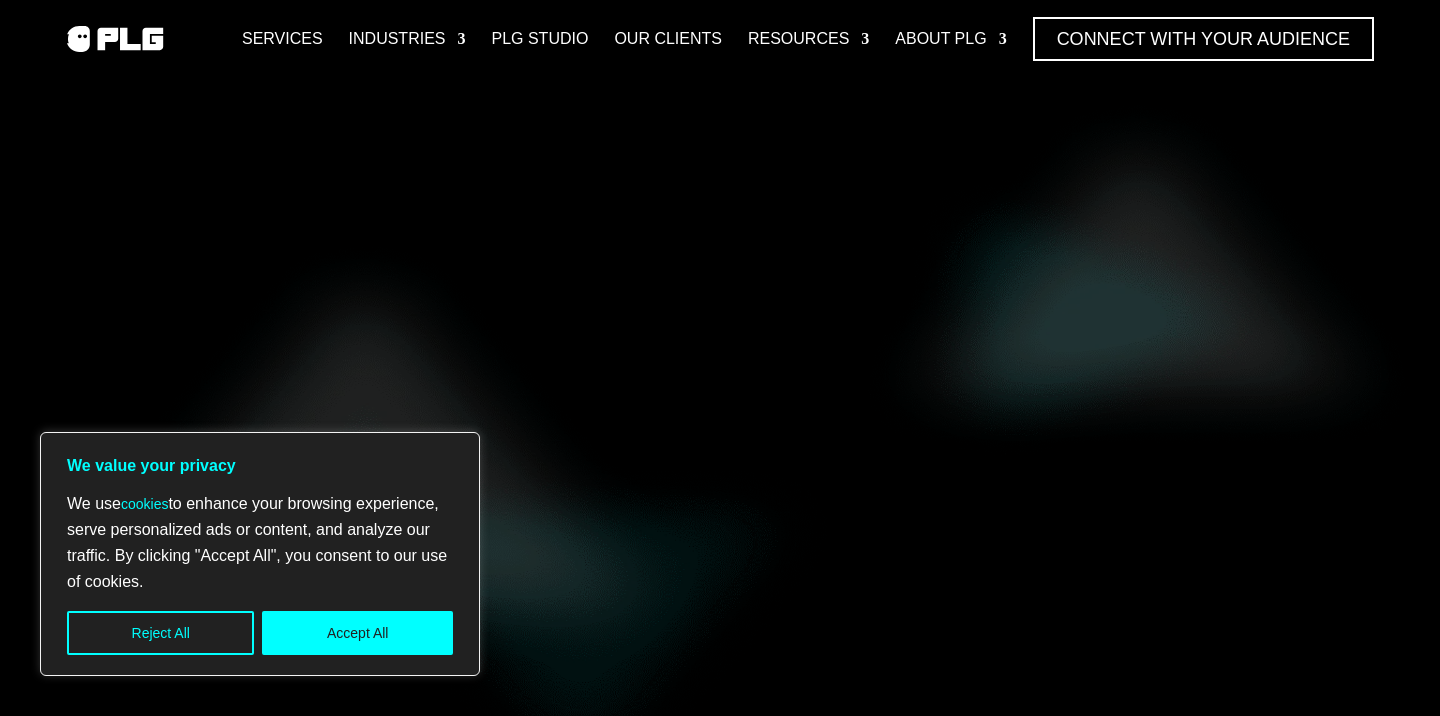 scroll, scrollTop: 0, scrollLeft: 0, axis: both 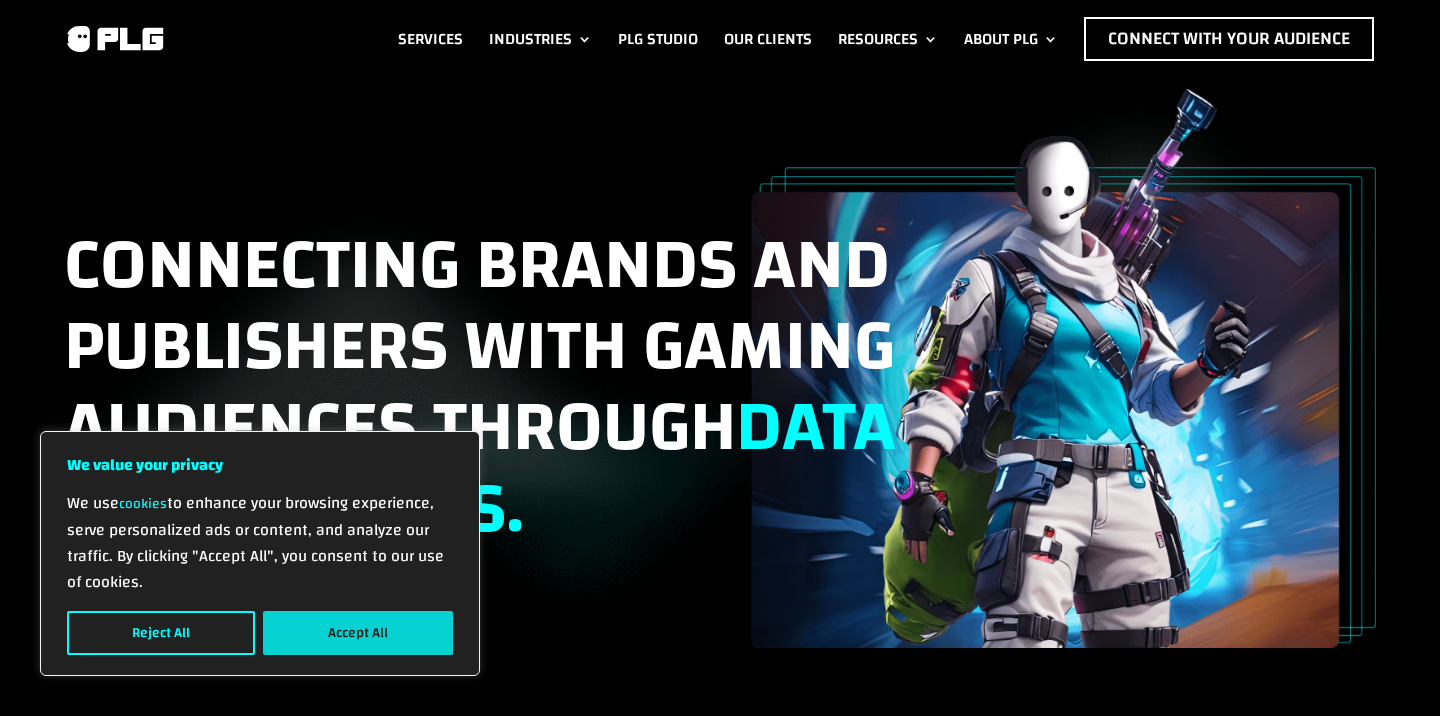 click on "Accept All" at bounding box center (358, 633) 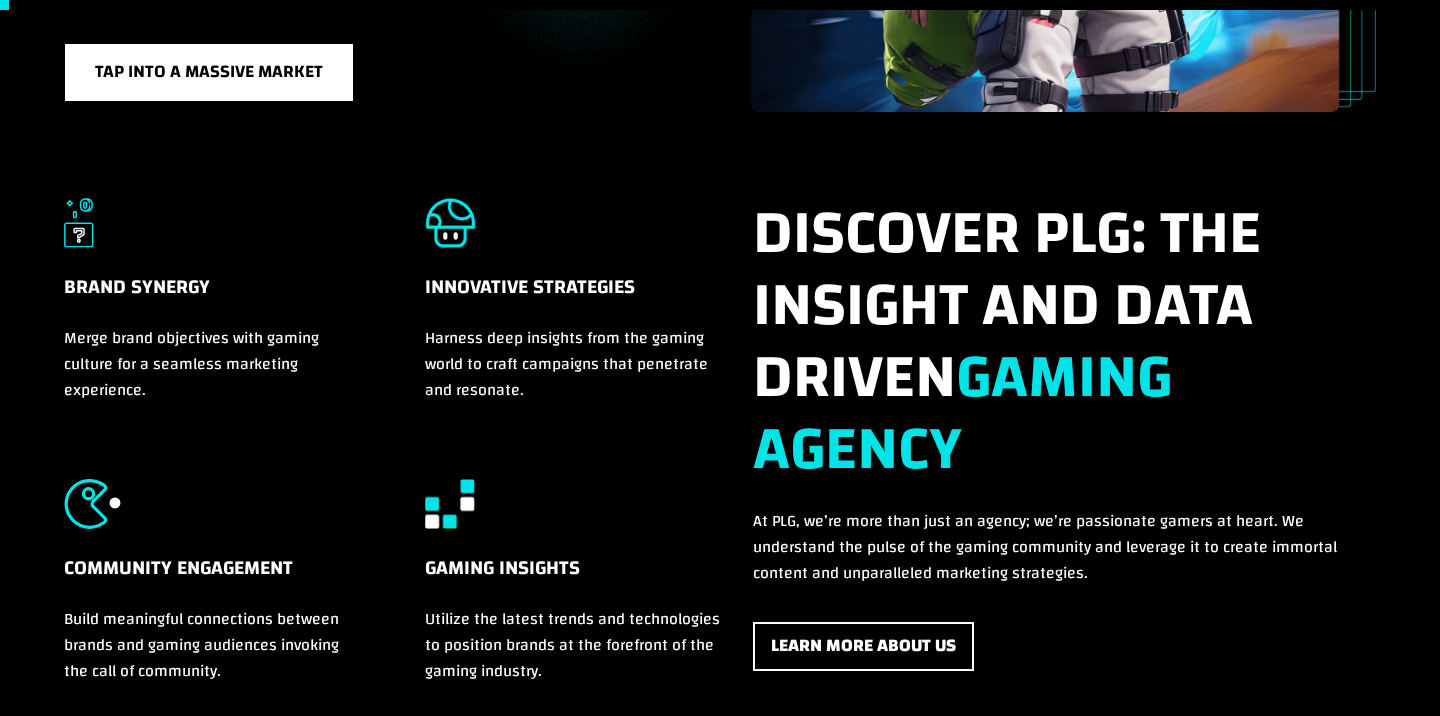 scroll, scrollTop: 0, scrollLeft: 0, axis: both 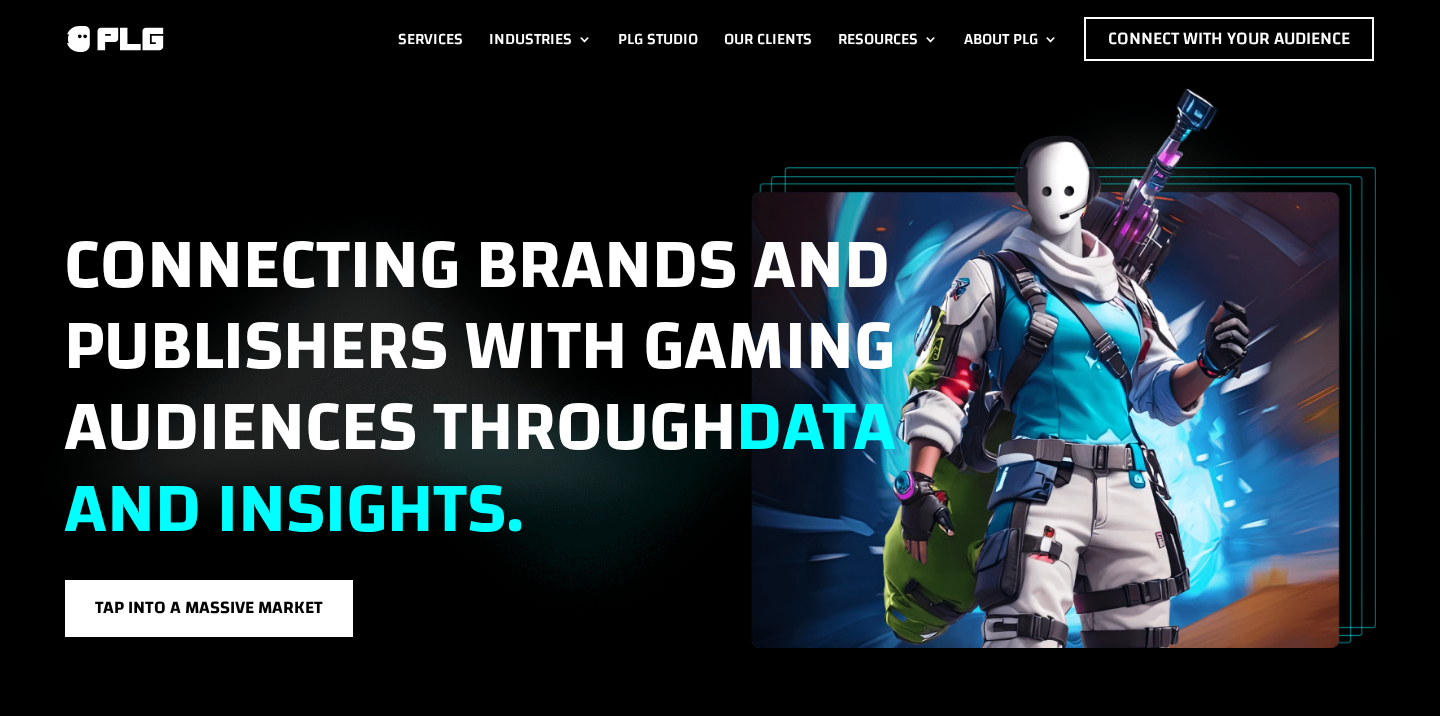 click at bounding box center (114, 39) 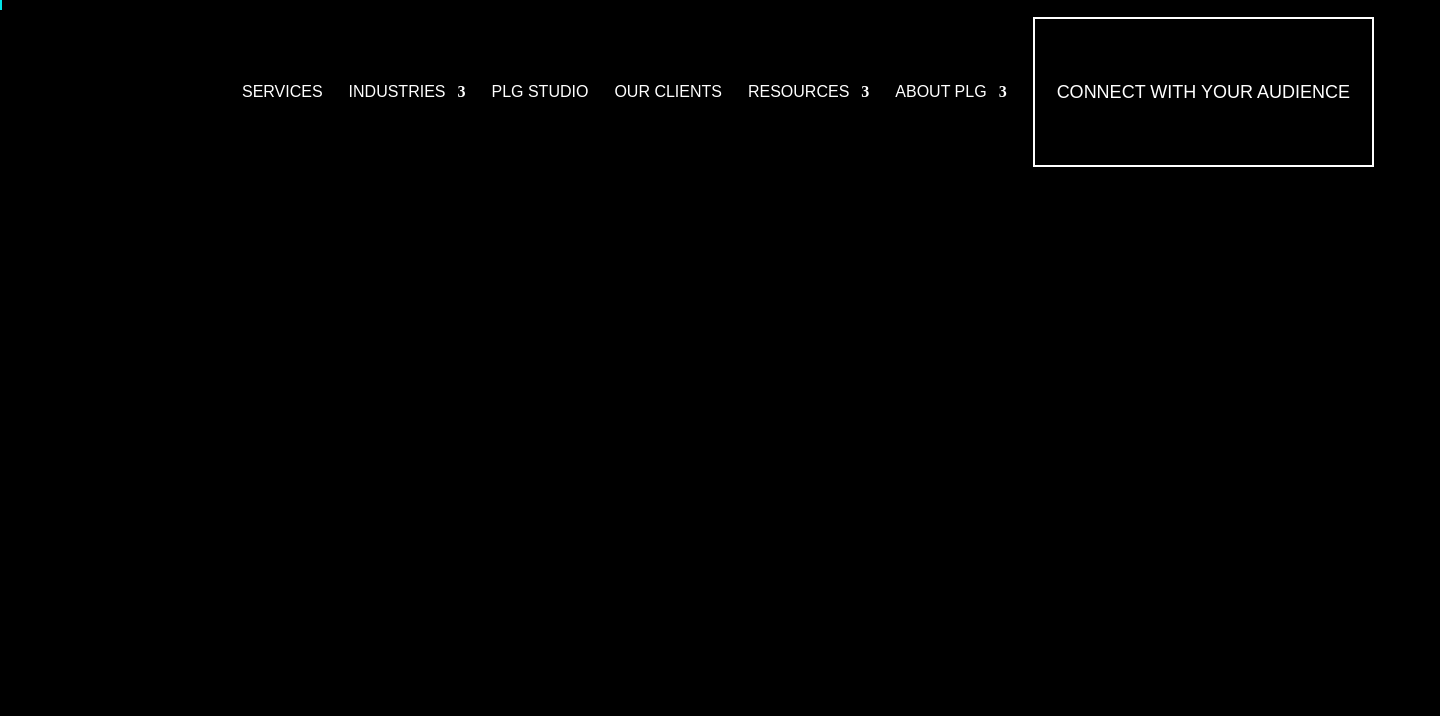 scroll, scrollTop: 12, scrollLeft: 0, axis: vertical 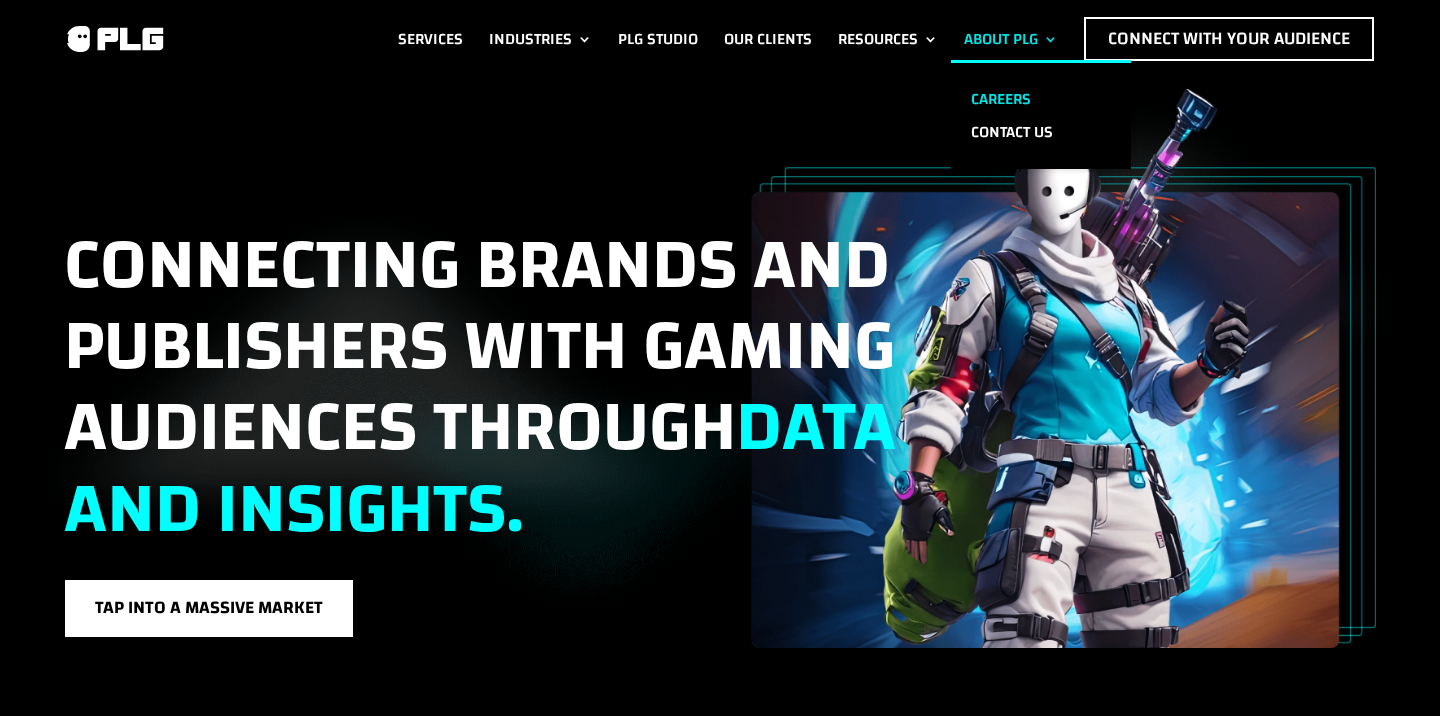 click on "Careers" at bounding box center (1041, 99) 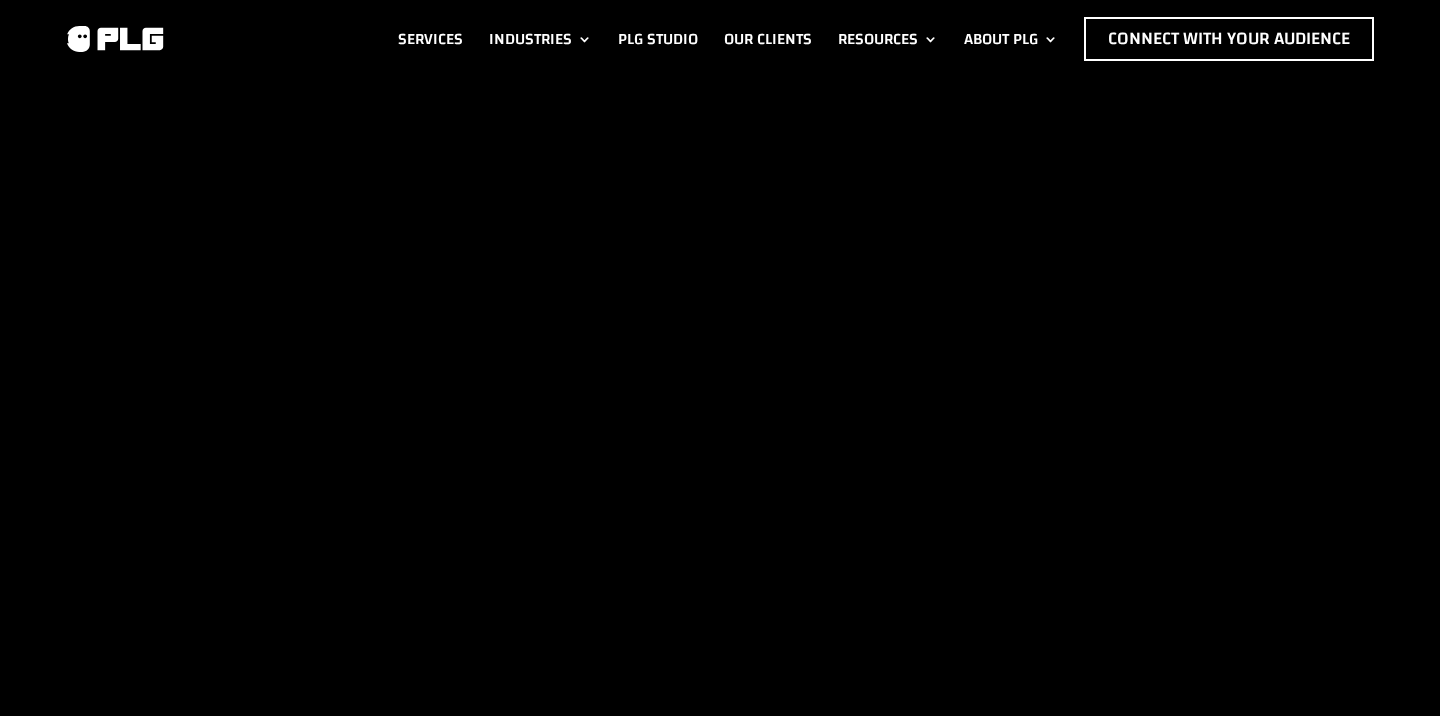 scroll, scrollTop: 0, scrollLeft: 0, axis: both 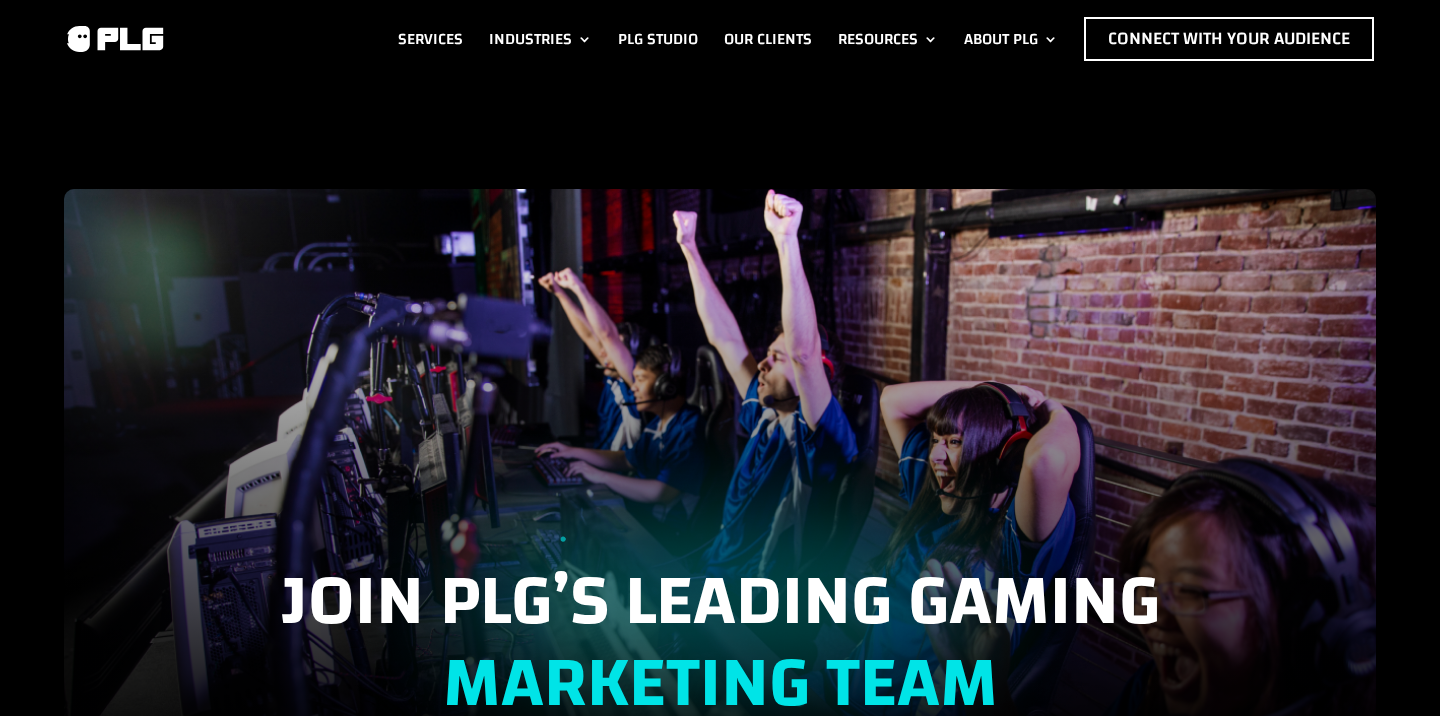 click at bounding box center (114, 39) 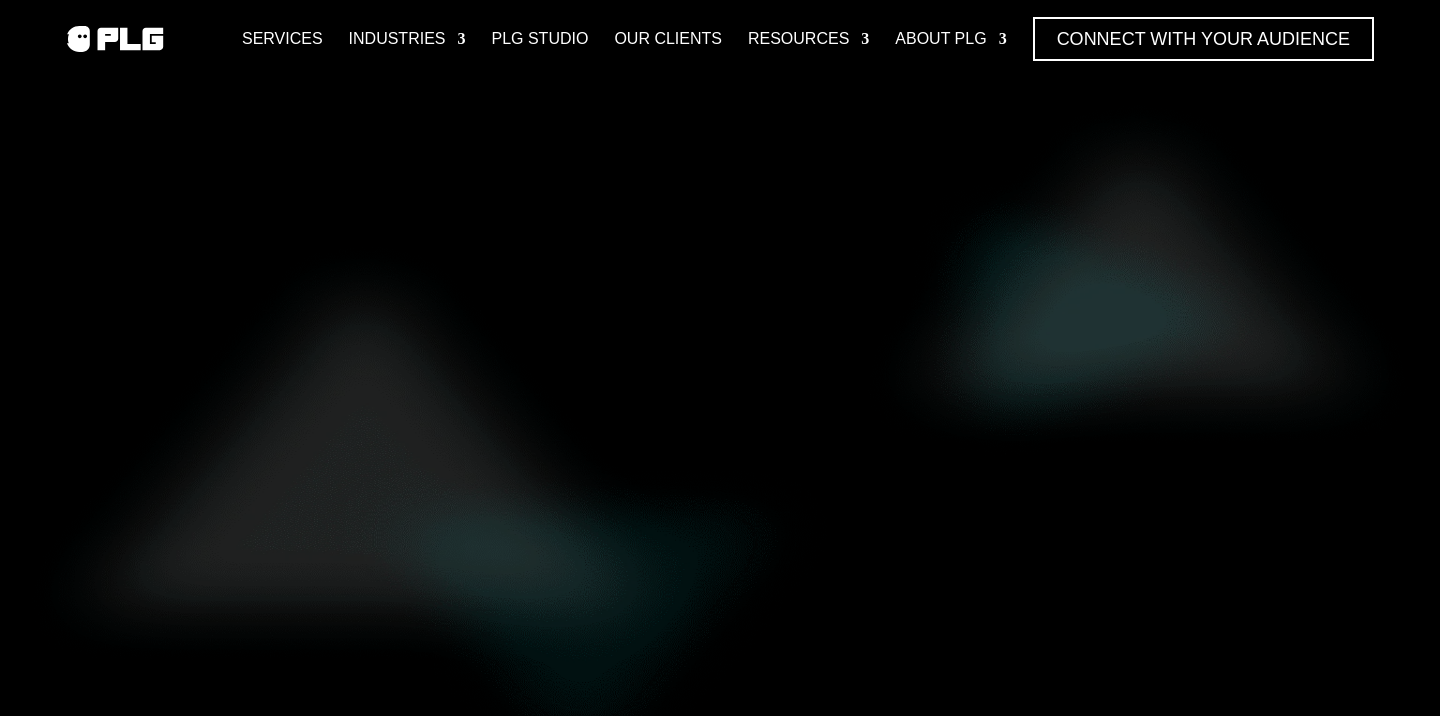 scroll, scrollTop: 0, scrollLeft: 0, axis: both 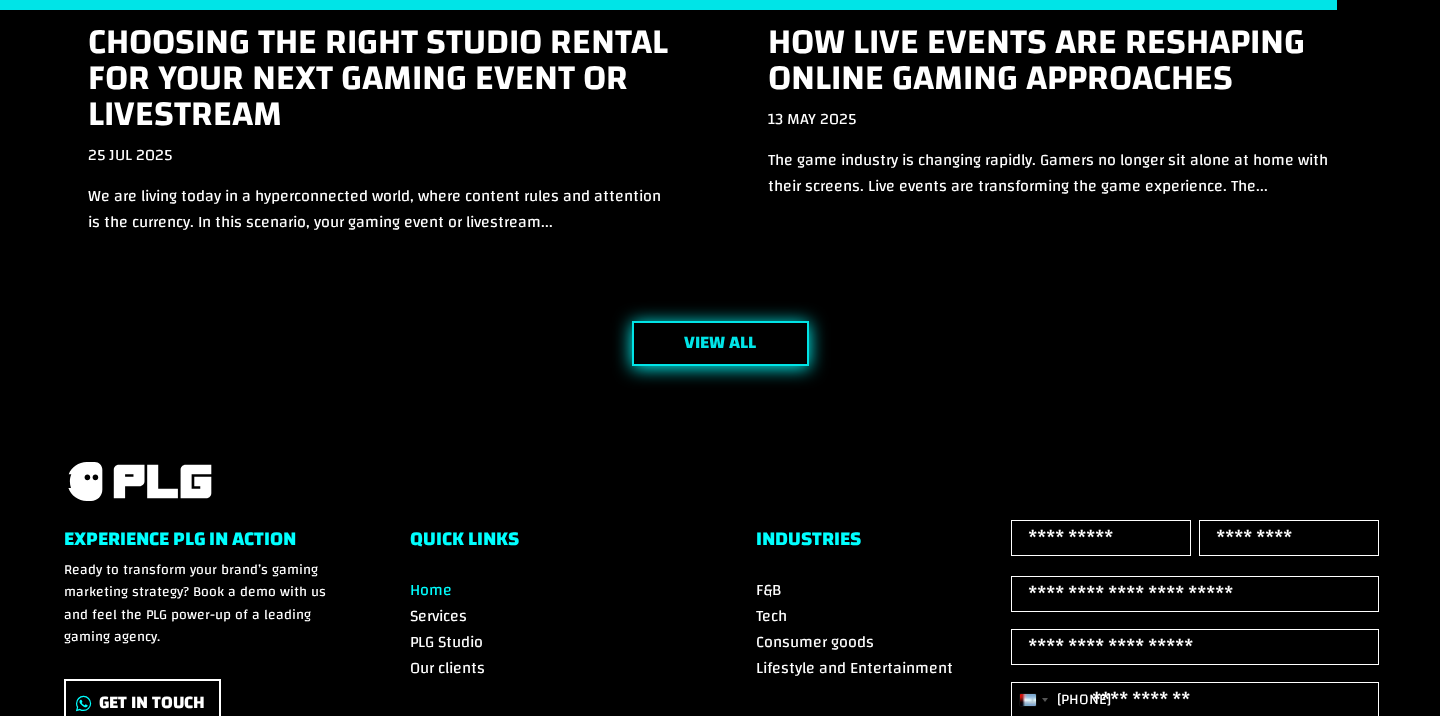 click on "view all" at bounding box center (720, 343) 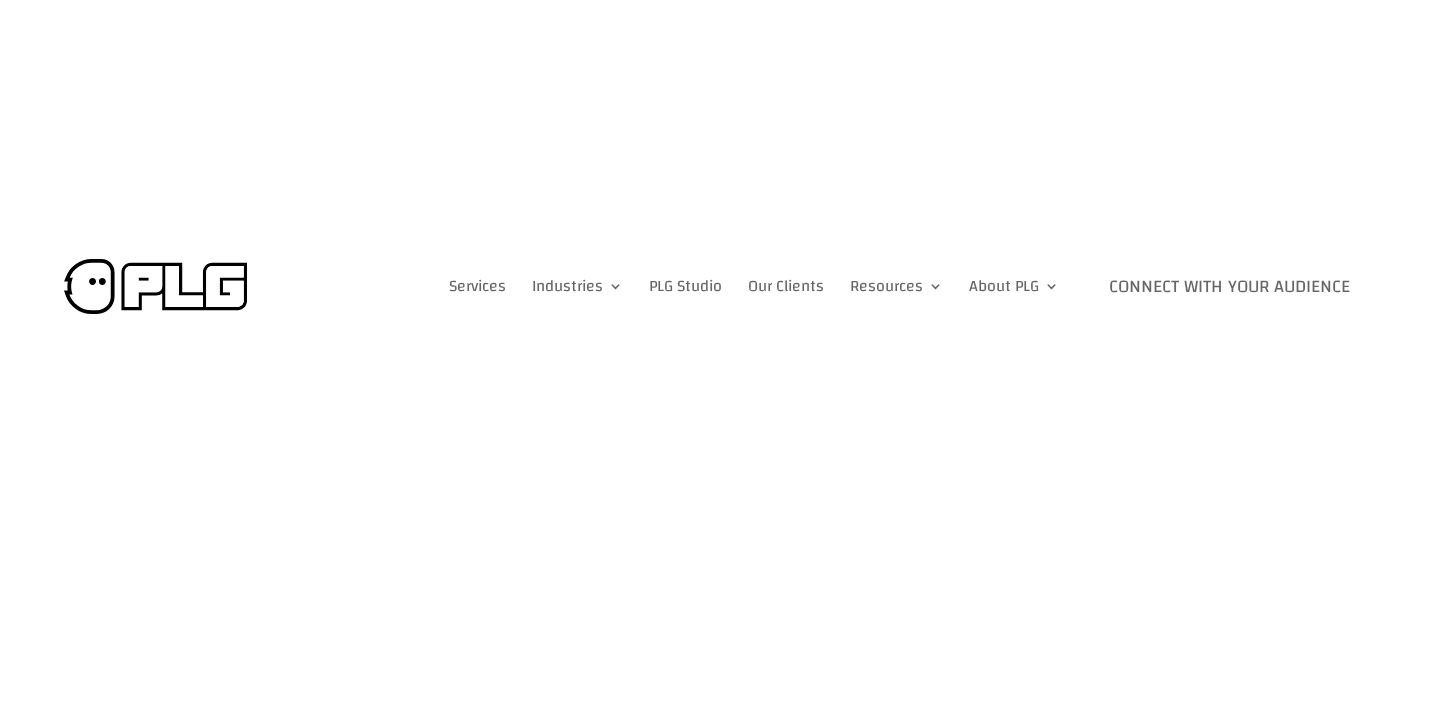 scroll, scrollTop: 0, scrollLeft: 0, axis: both 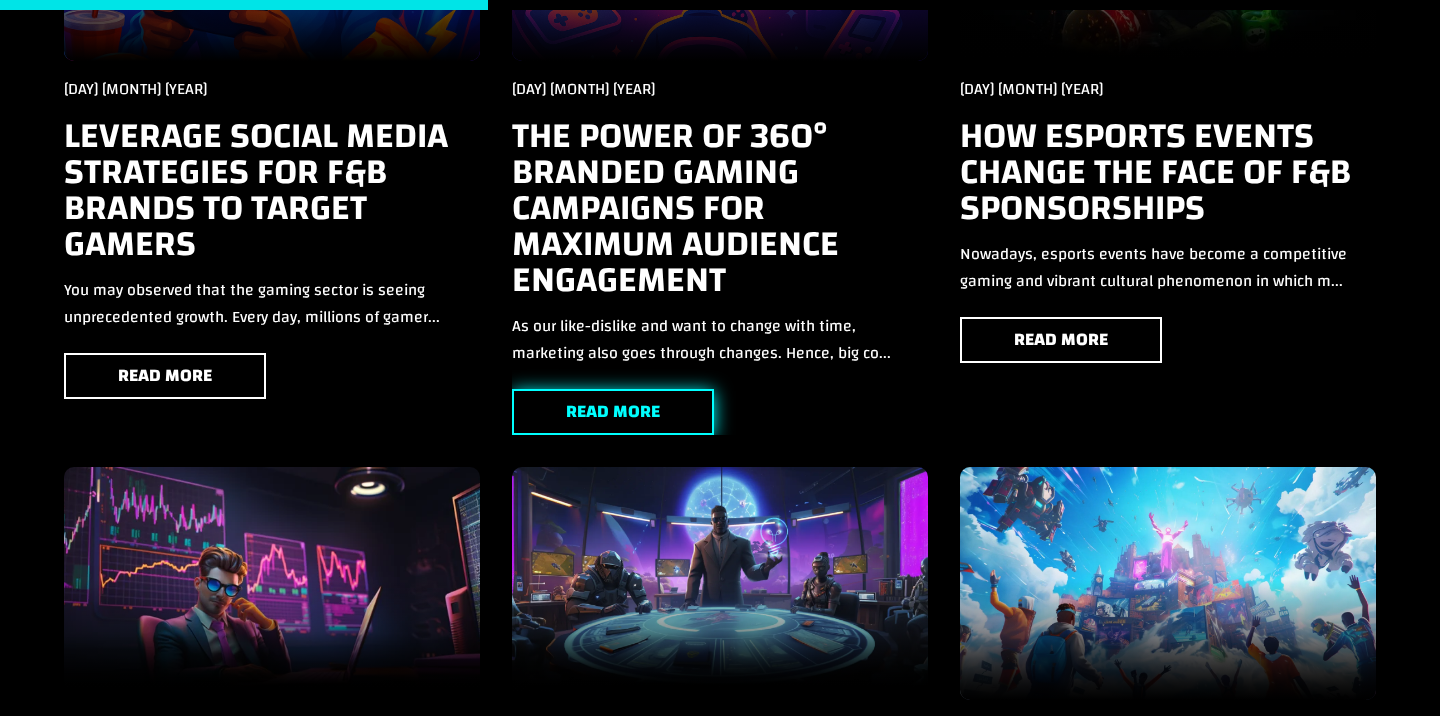 click on "Read More" at bounding box center [613, 411] 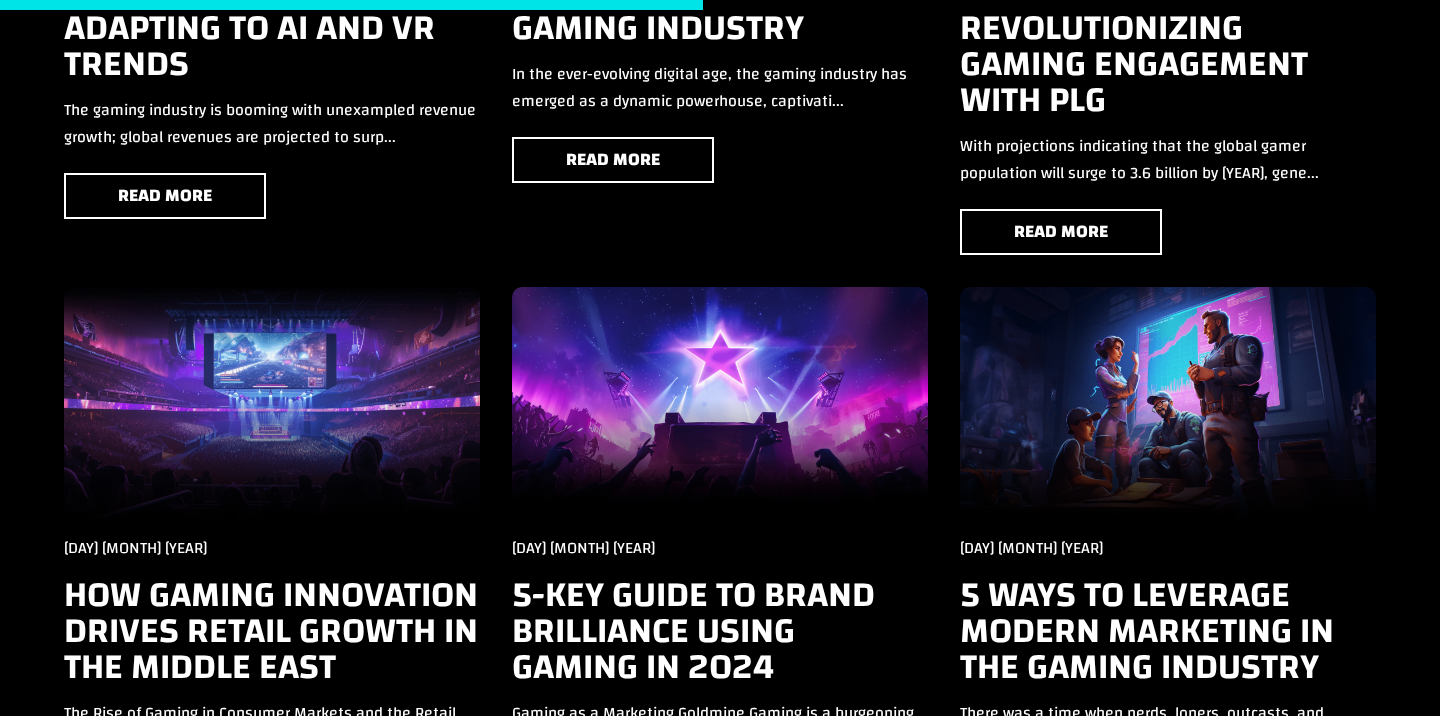 scroll, scrollTop: 2875, scrollLeft: 0, axis: vertical 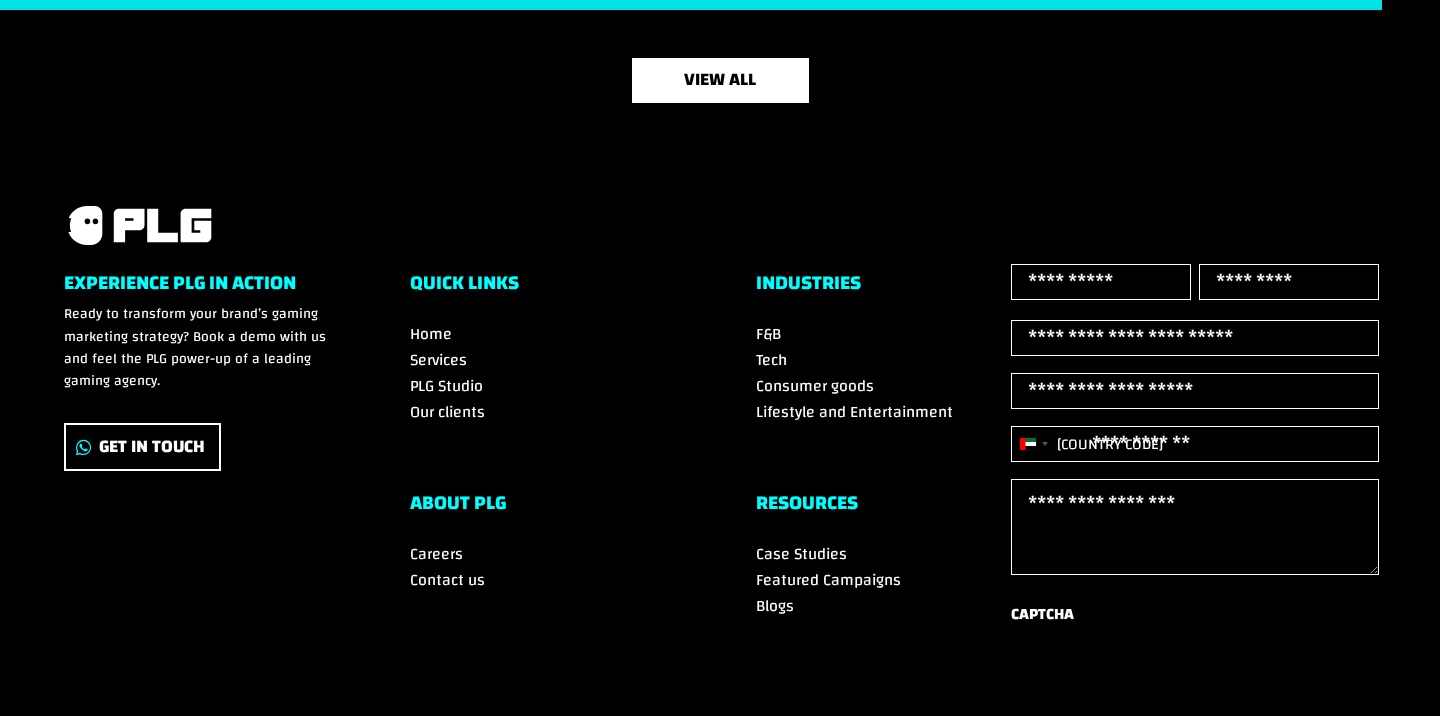 click on "ABOUT PLG" at bounding box center (547, 508) 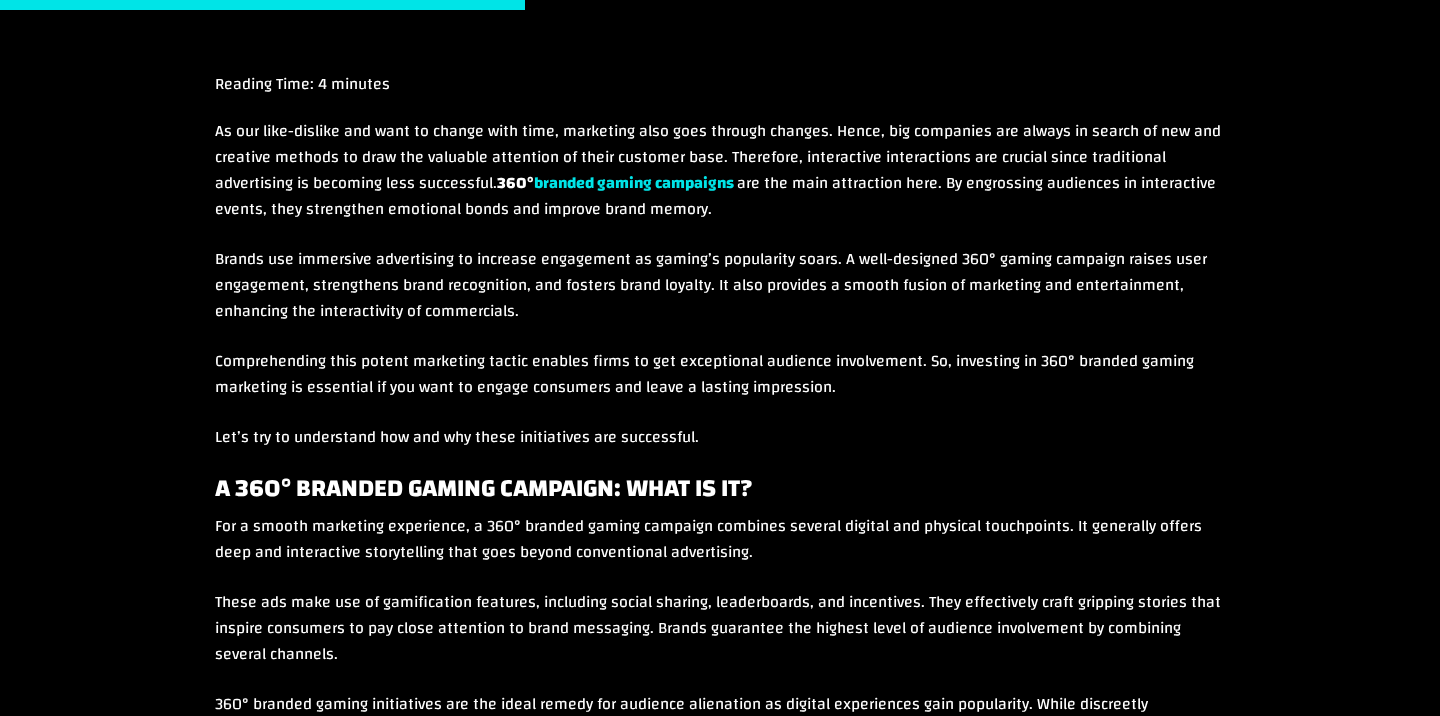 scroll, scrollTop: 0, scrollLeft: 0, axis: both 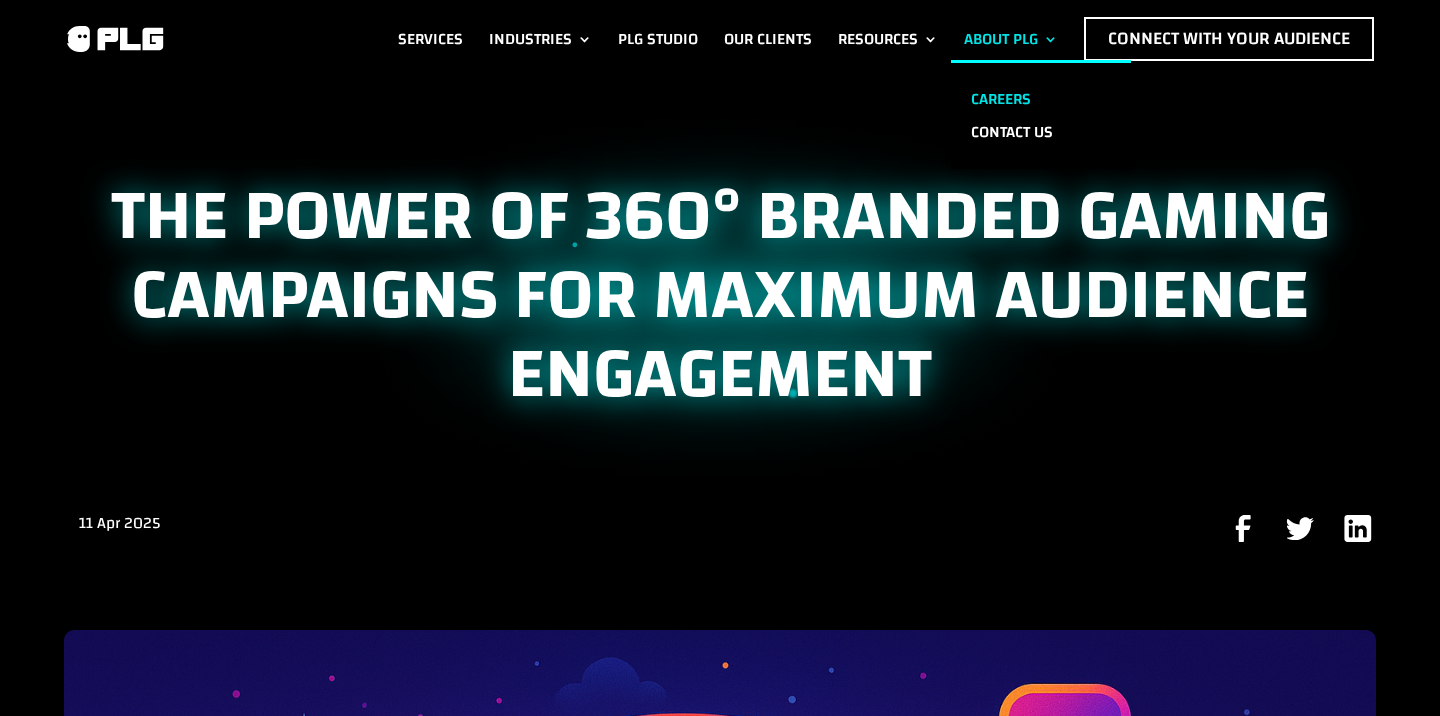 click on "Careers" at bounding box center [1041, 99] 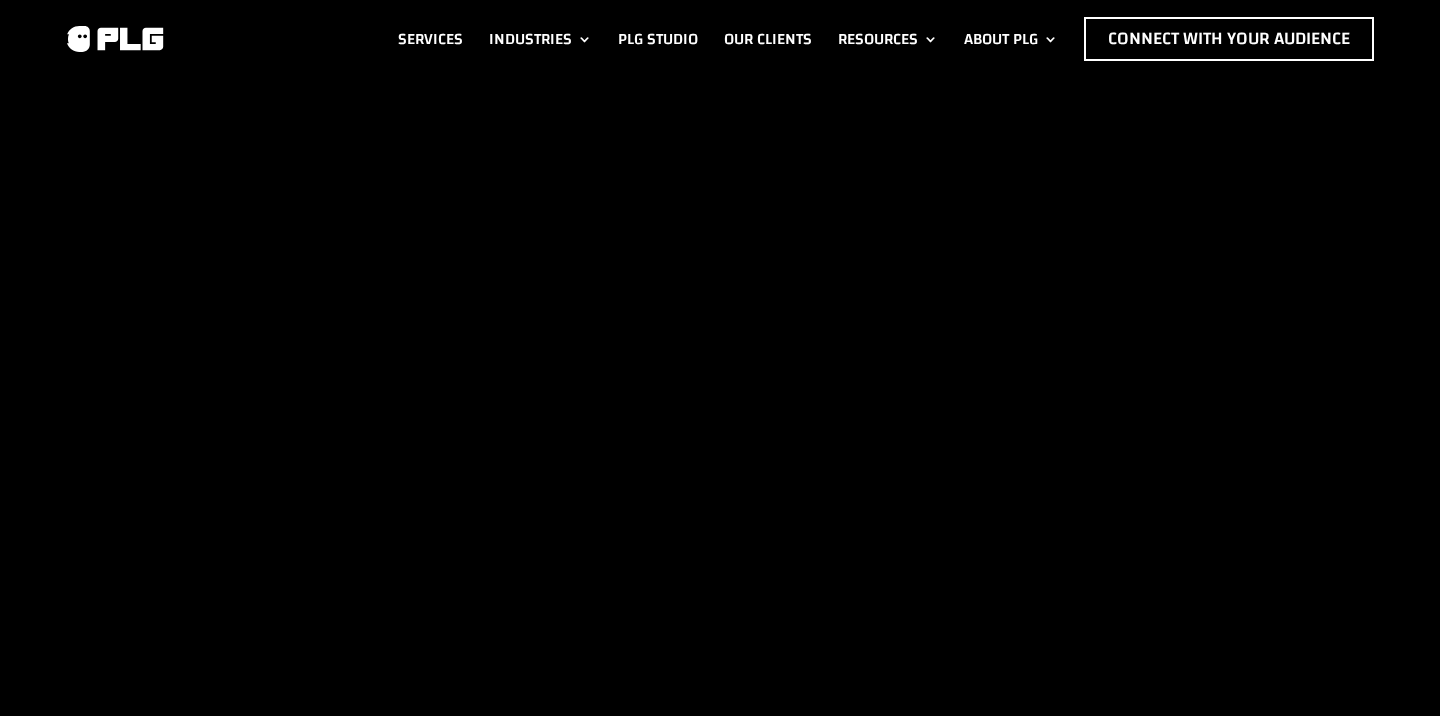 scroll, scrollTop: 0, scrollLeft: 0, axis: both 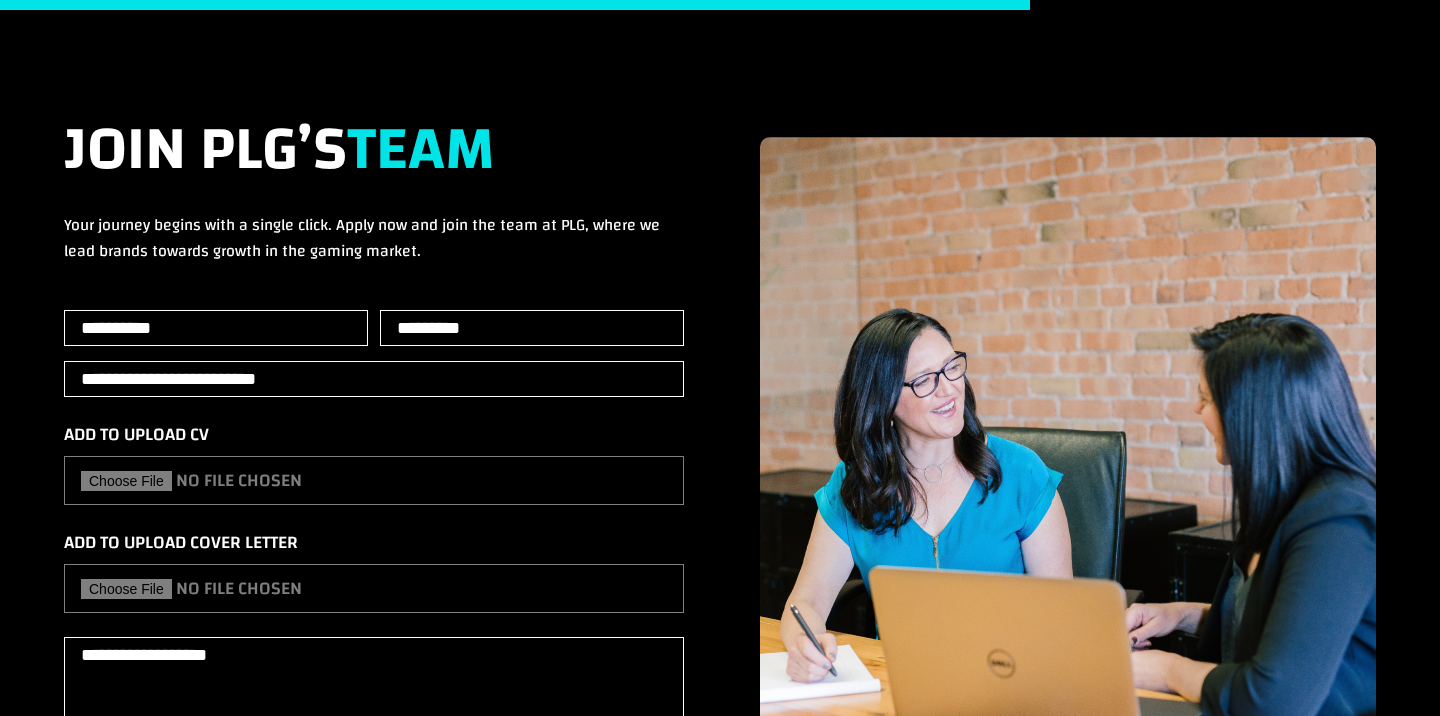 click on "Team" at bounding box center [421, 149] 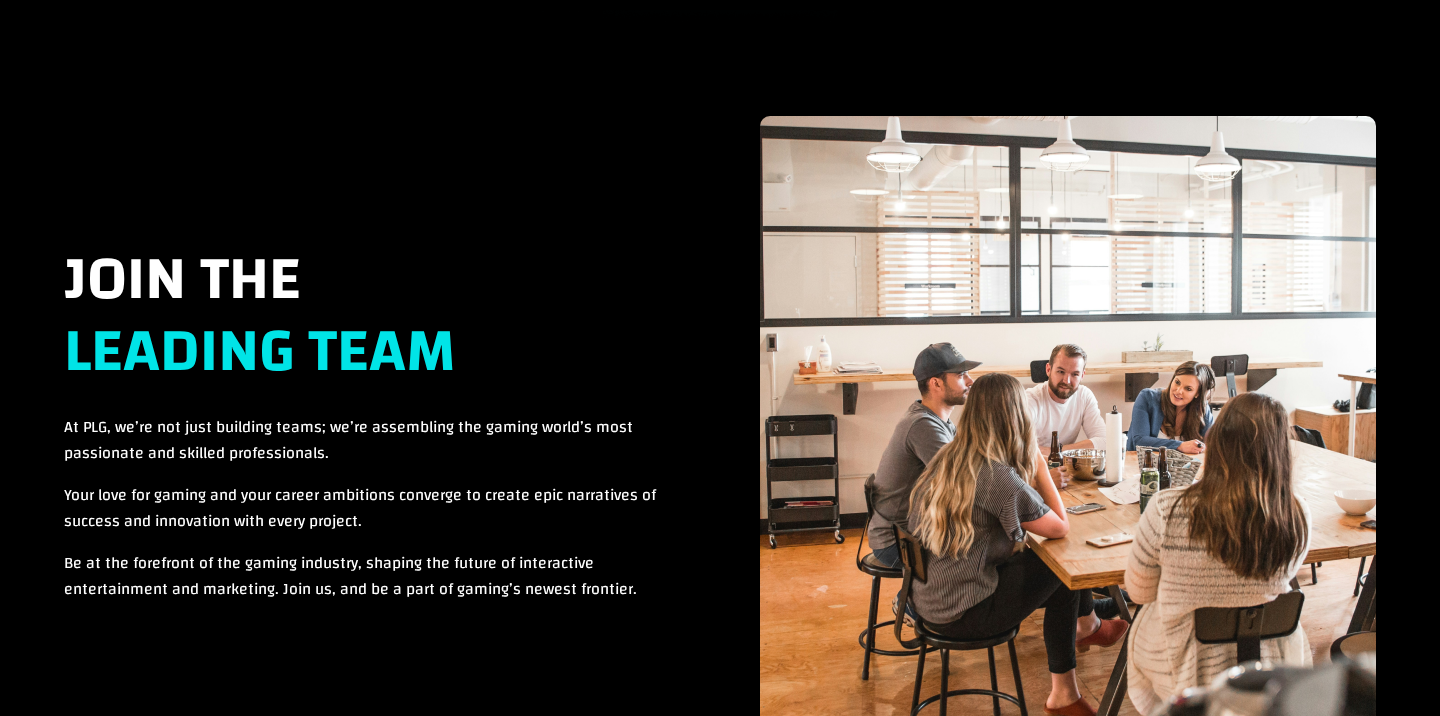 scroll, scrollTop: 0, scrollLeft: 0, axis: both 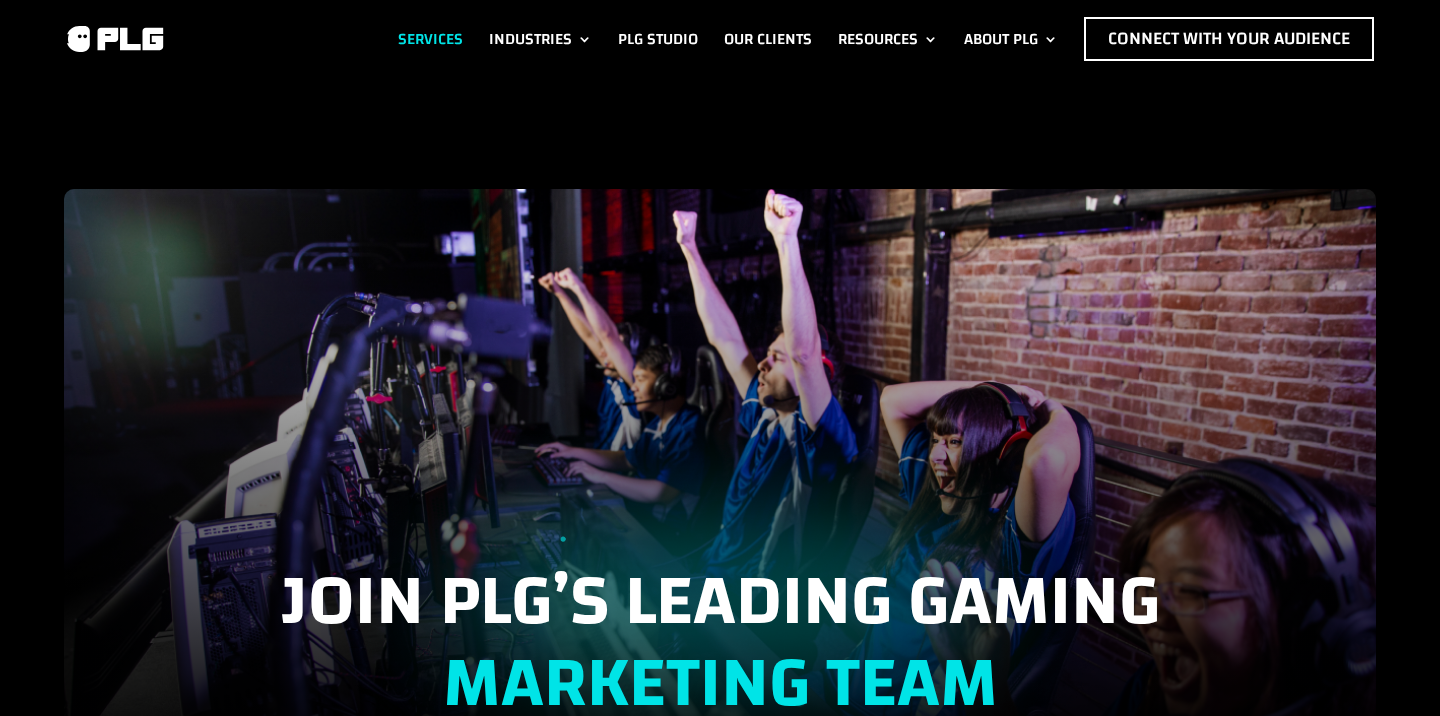 click on "Services" at bounding box center [430, 39] 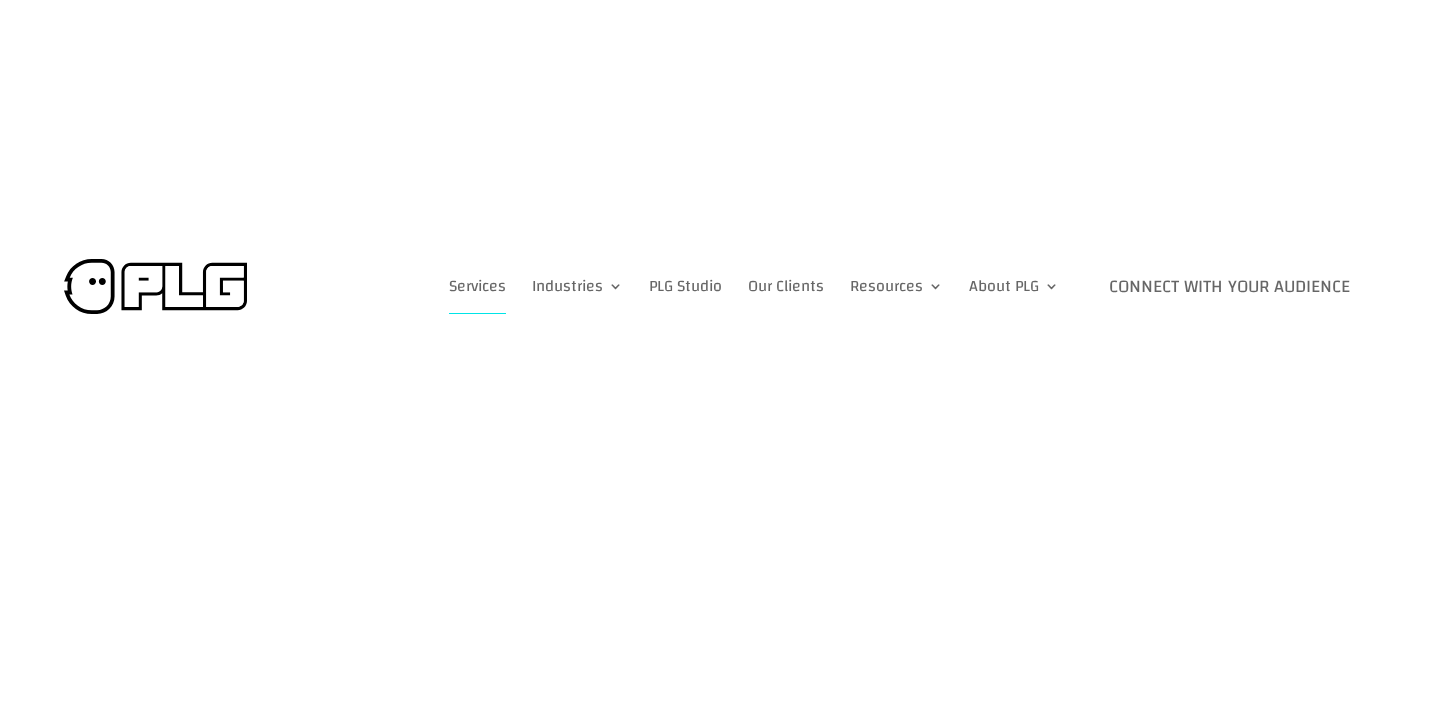 scroll, scrollTop: 0, scrollLeft: 0, axis: both 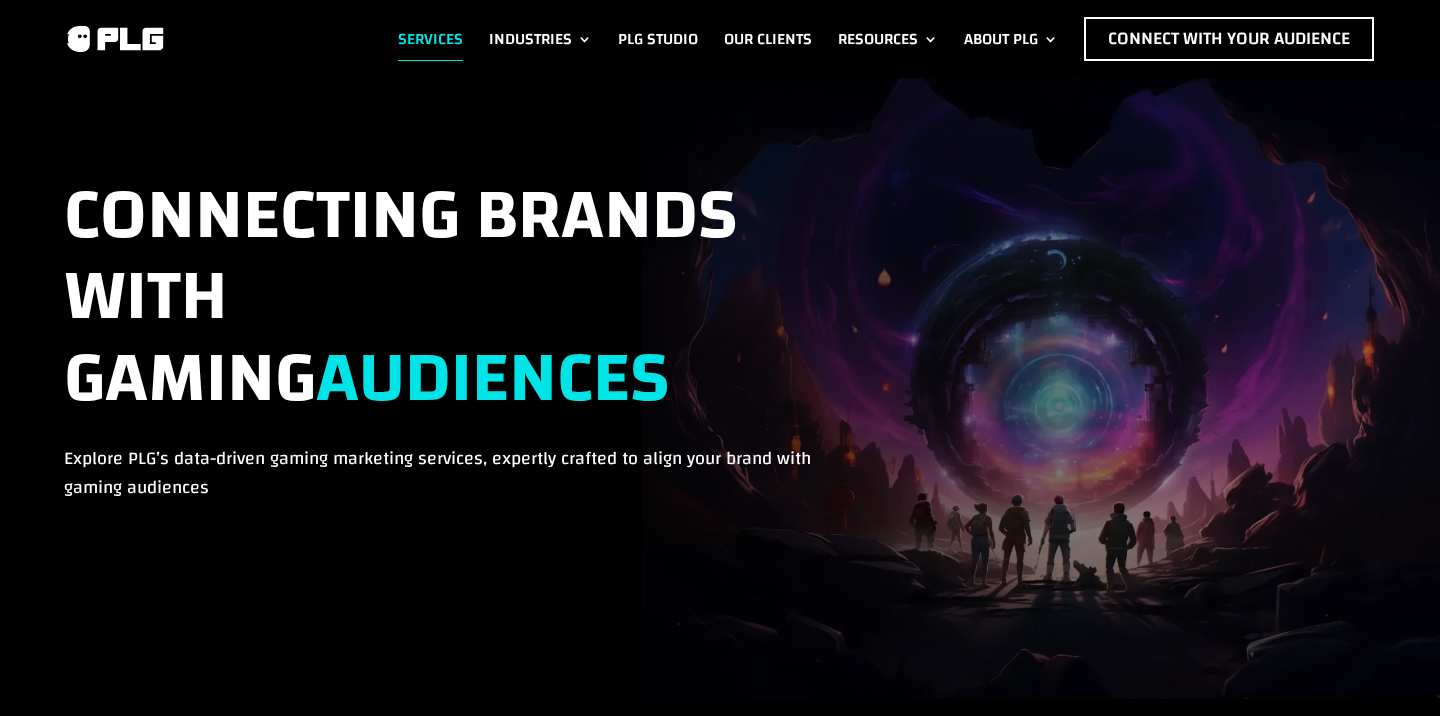 click at bounding box center (129, 39) 